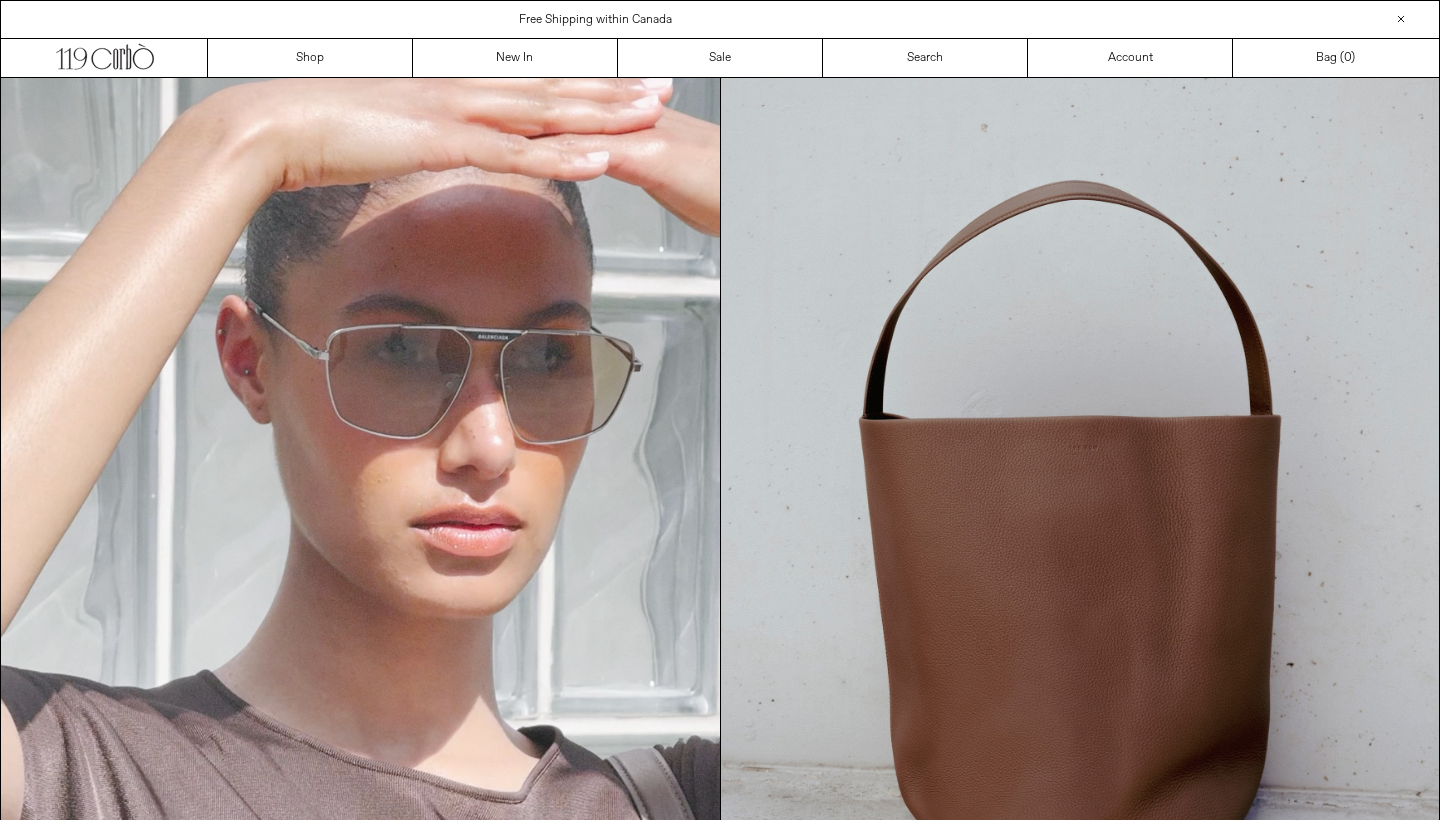 scroll, scrollTop: 0, scrollLeft: 0, axis: both 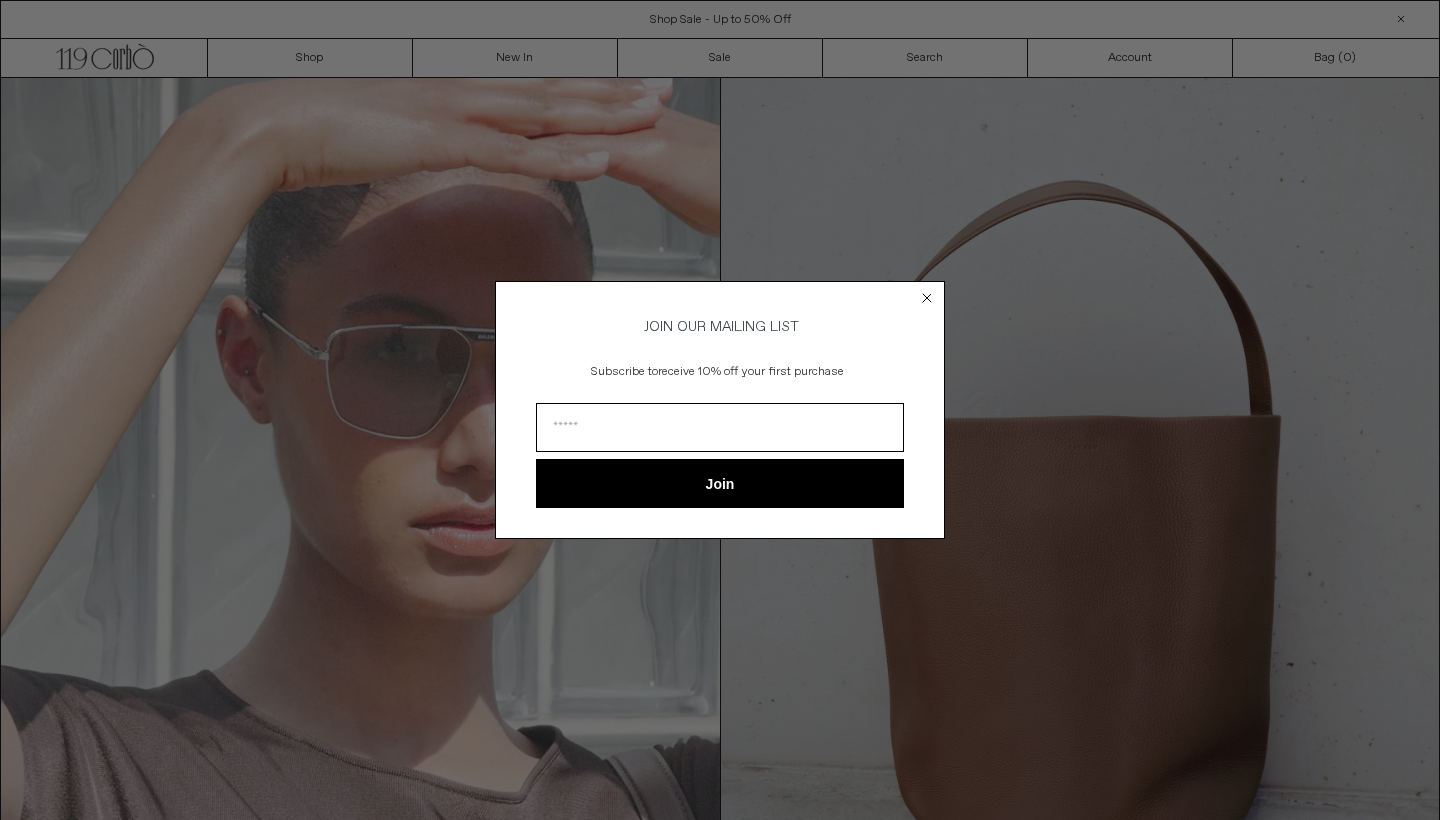 drag, startPoint x: 552, startPoint y: 248, endPoint x: 927, endPoint y: 293, distance: 377.69034 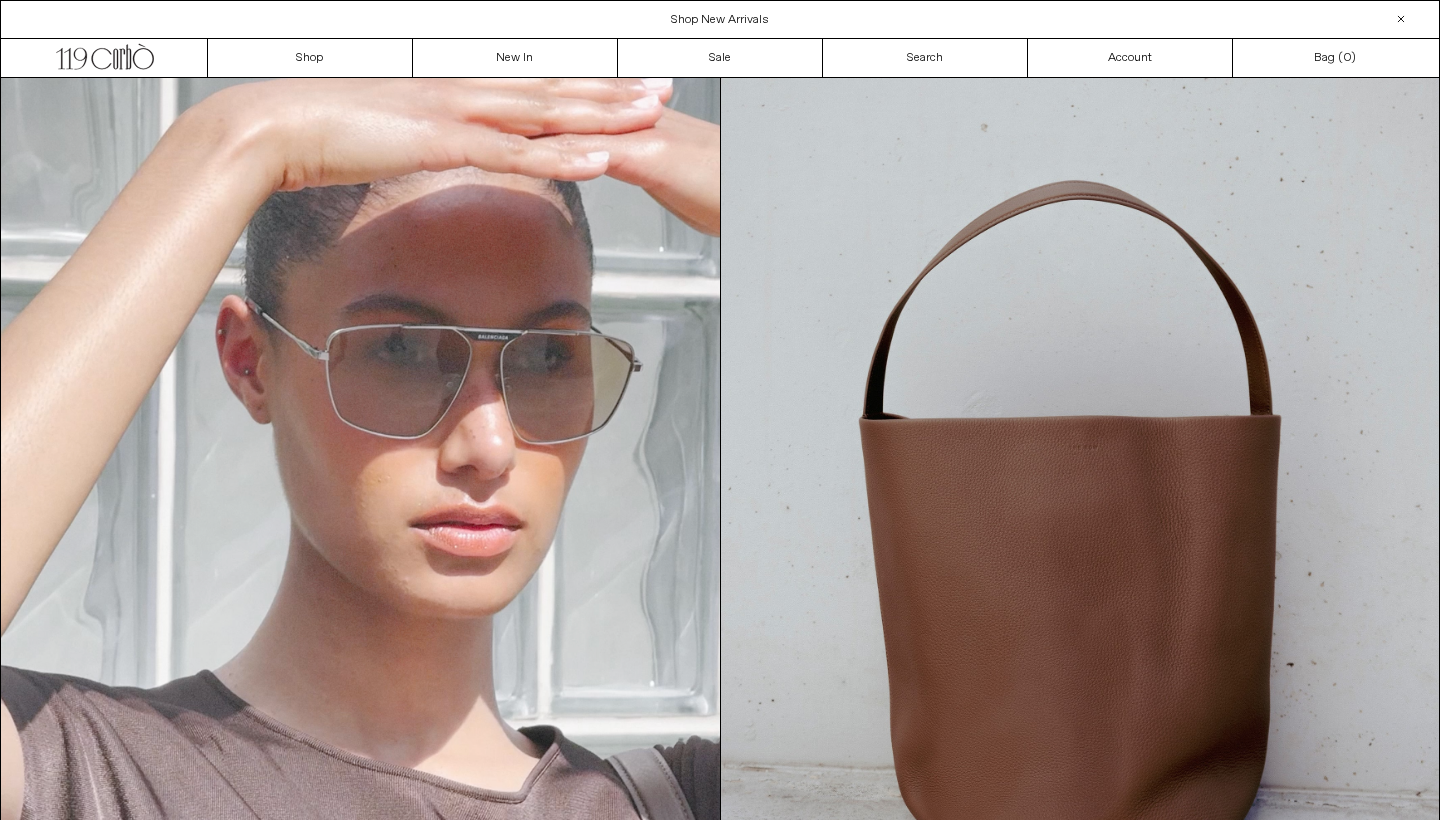 click on "Close dialog" 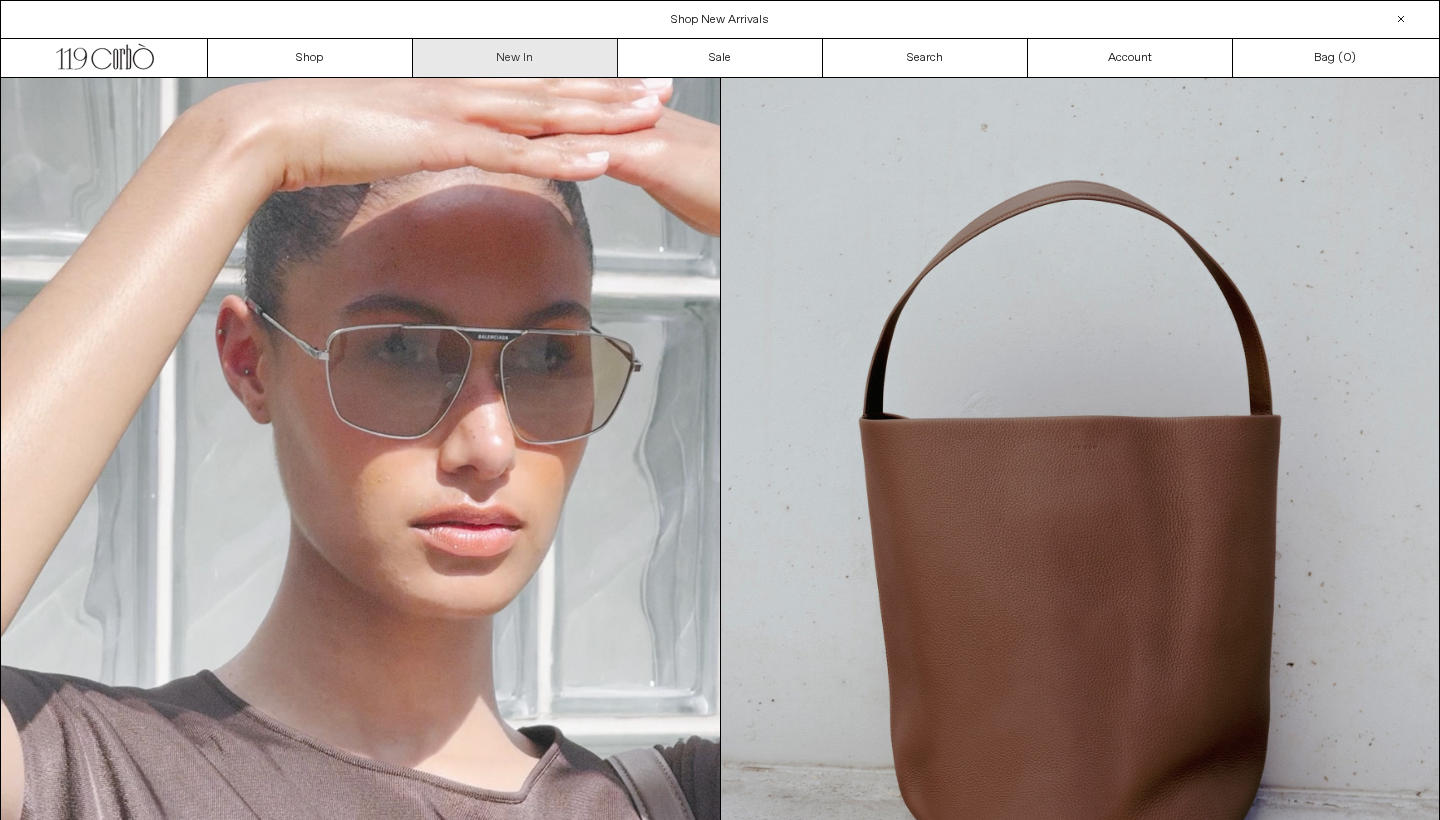 click on "New In" at bounding box center [515, 58] 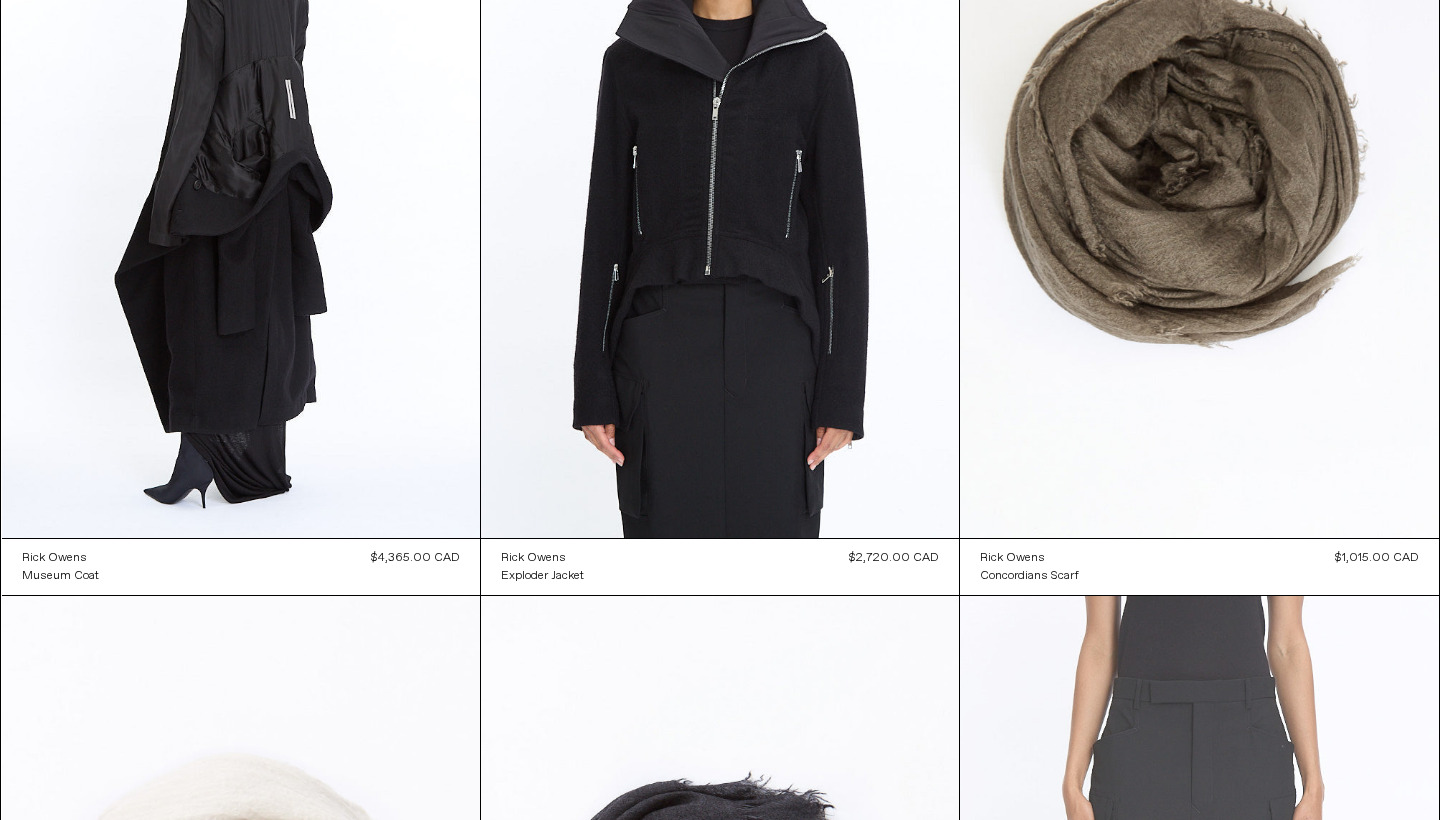 scroll, scrollTop: 1665, scrollLeft: 0, axis: vertical 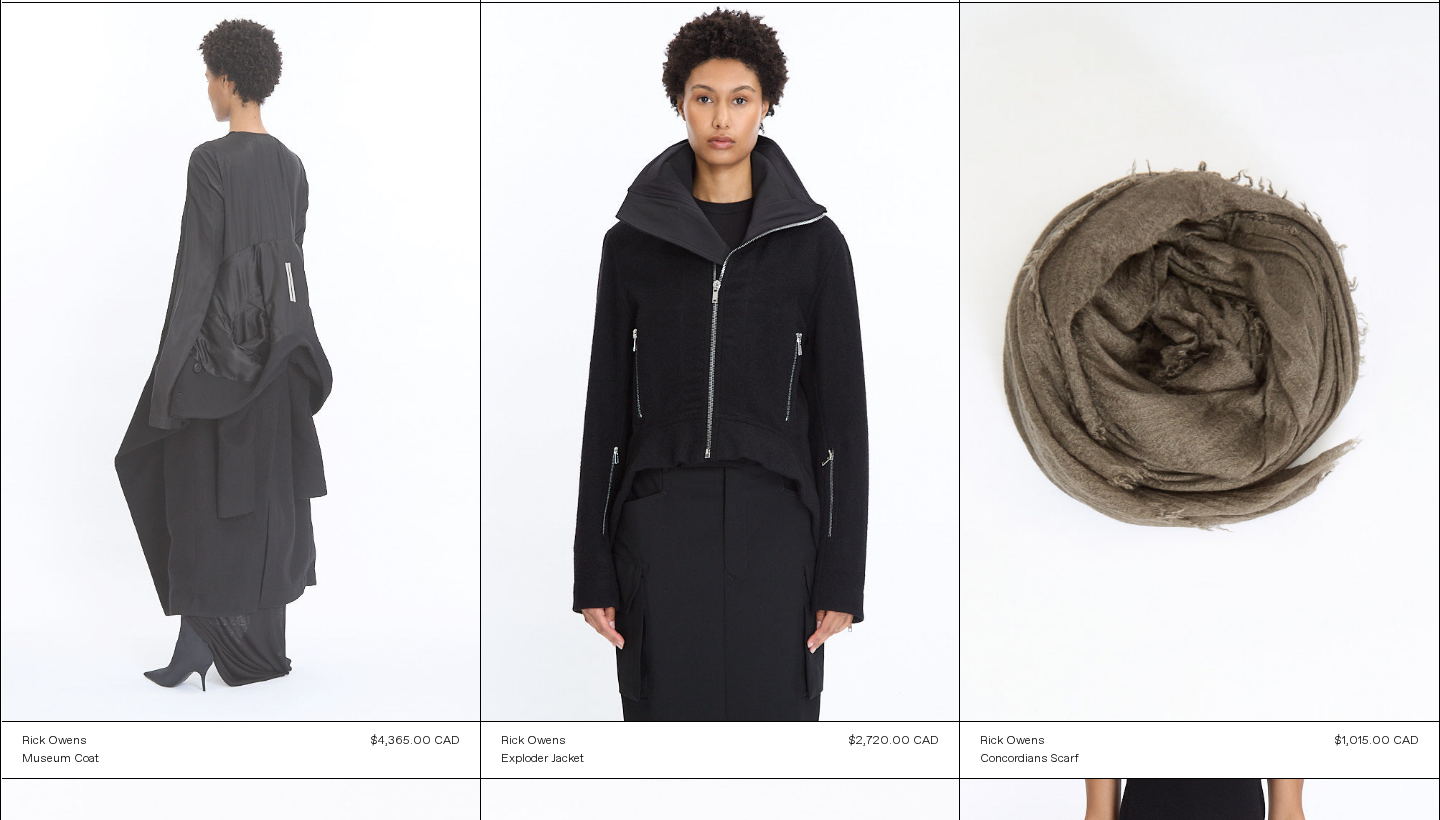 click at bounding box center [241, 361] 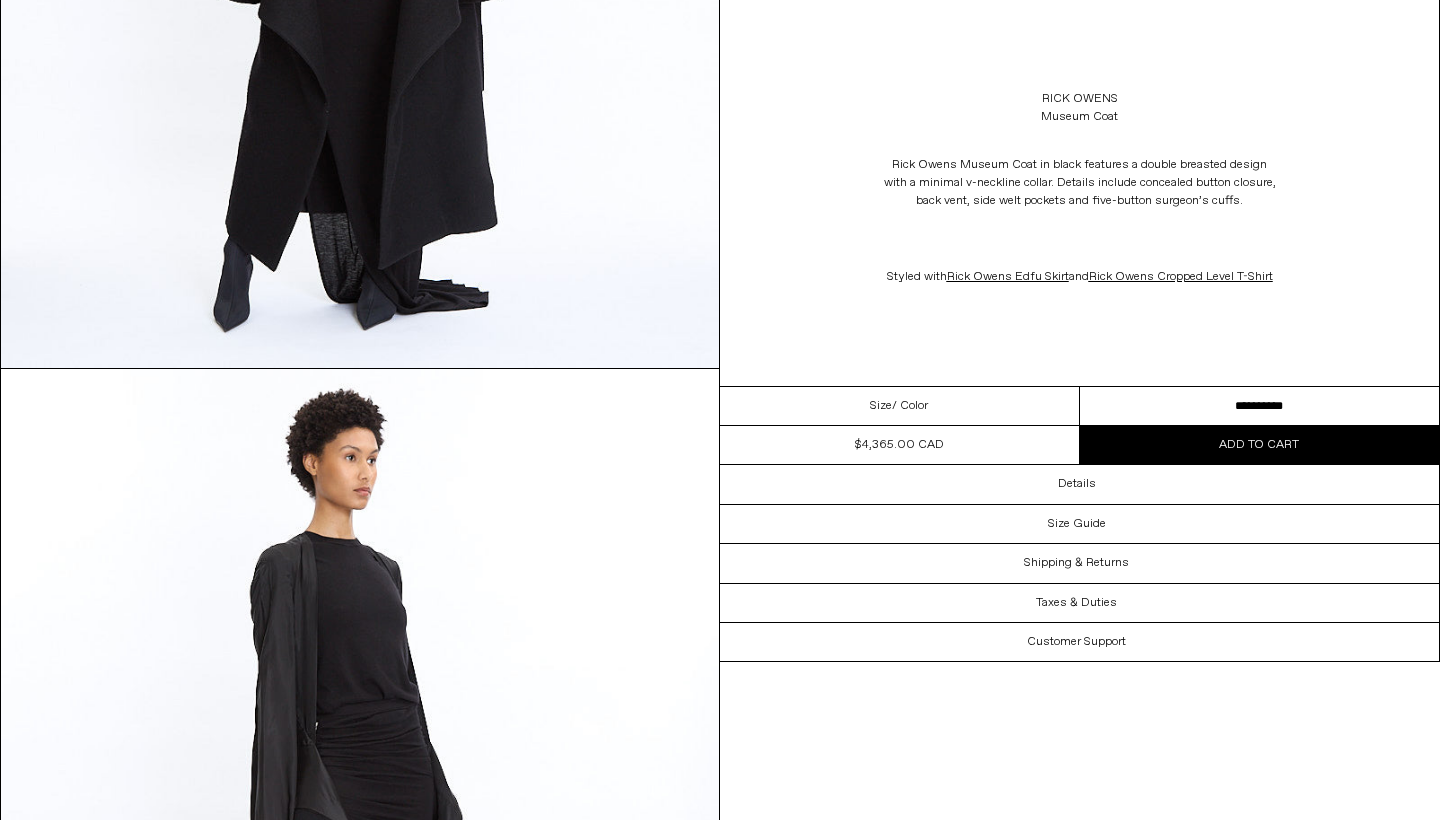 scroll, scrollTop: 5486, scrollLeft: 0, axis: vertical 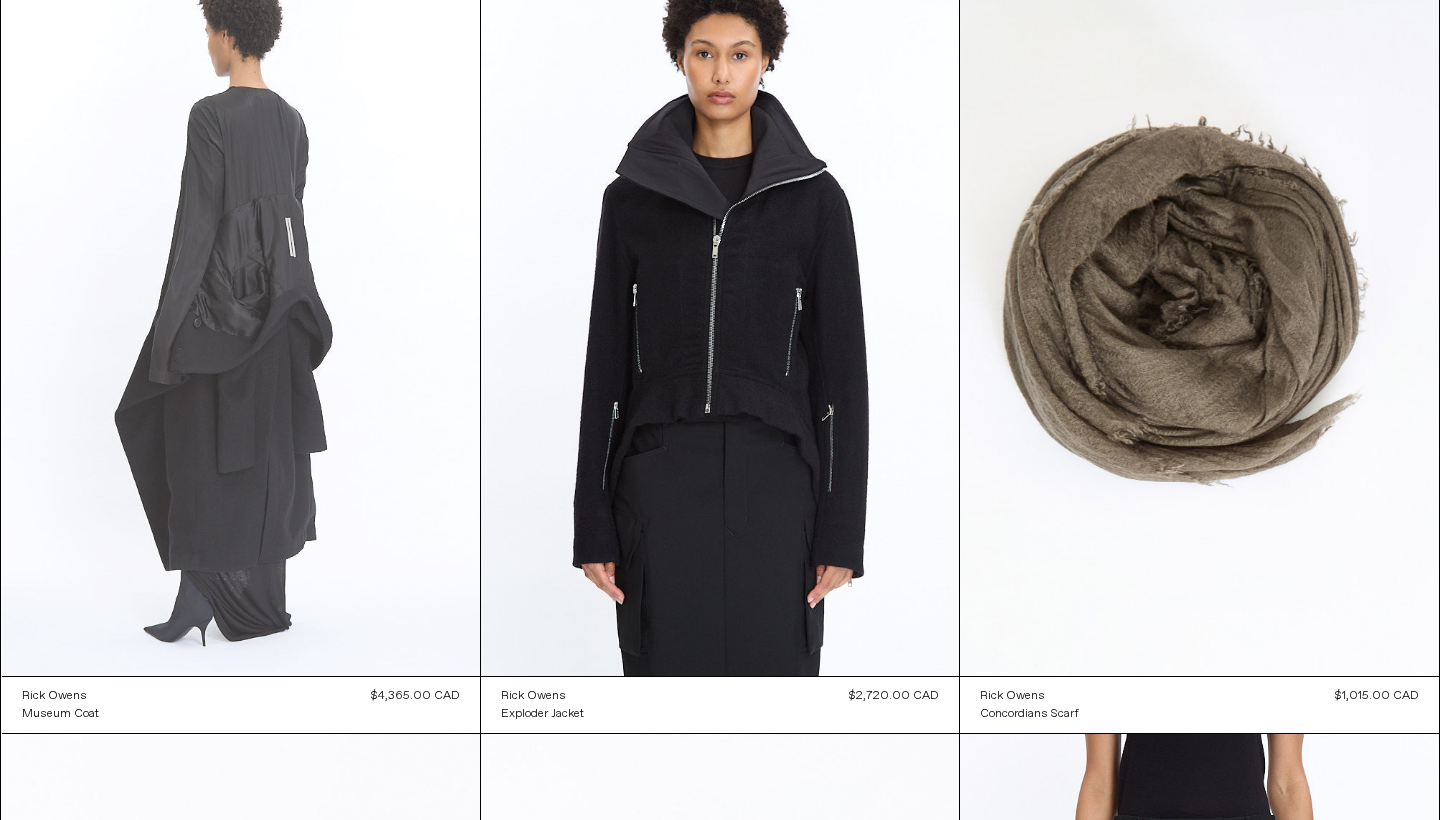 click at bounding box center (241, 316) 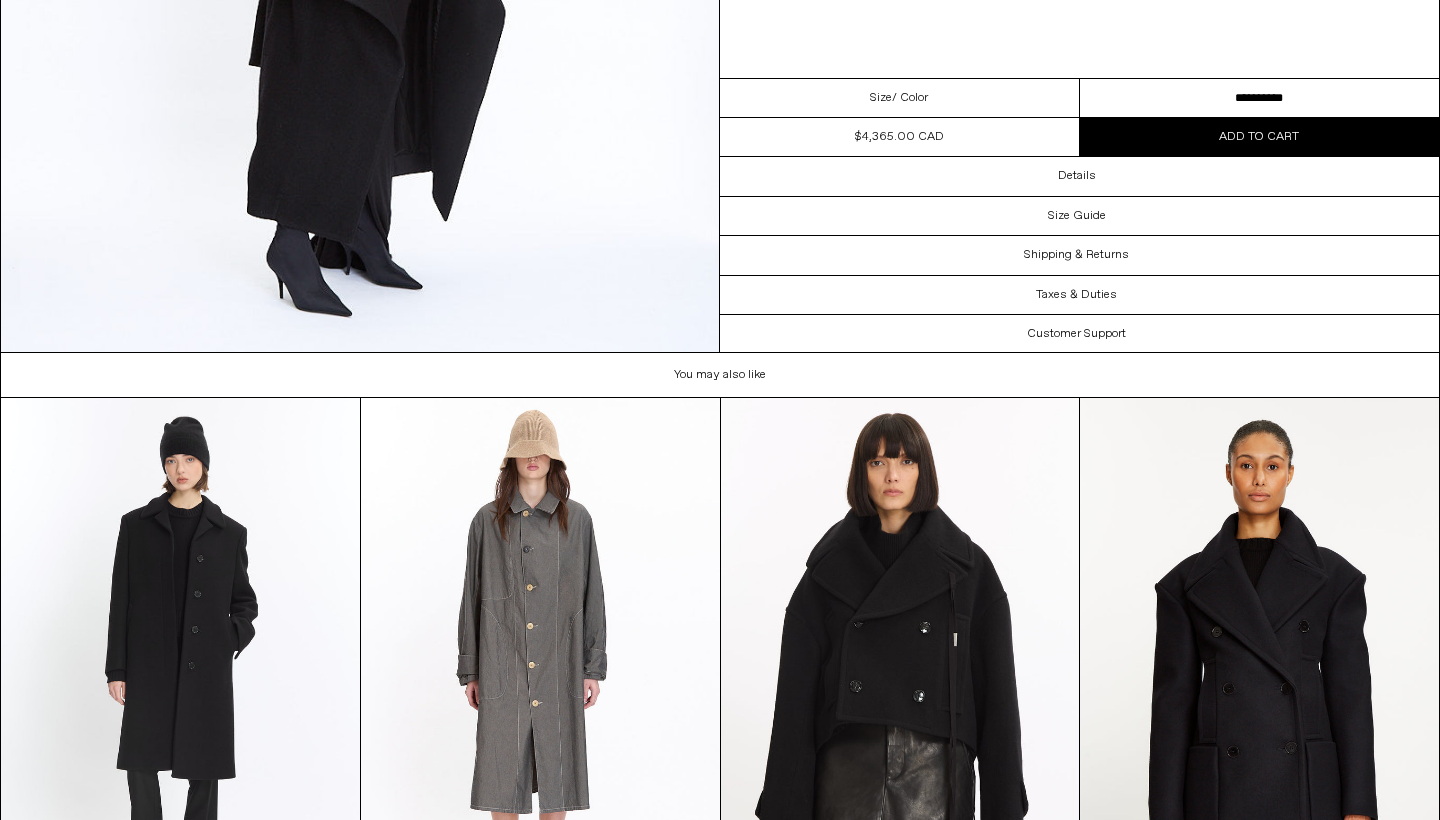 scroll, scrollTop: 5486, scrollLeft: 0, axis: vertical 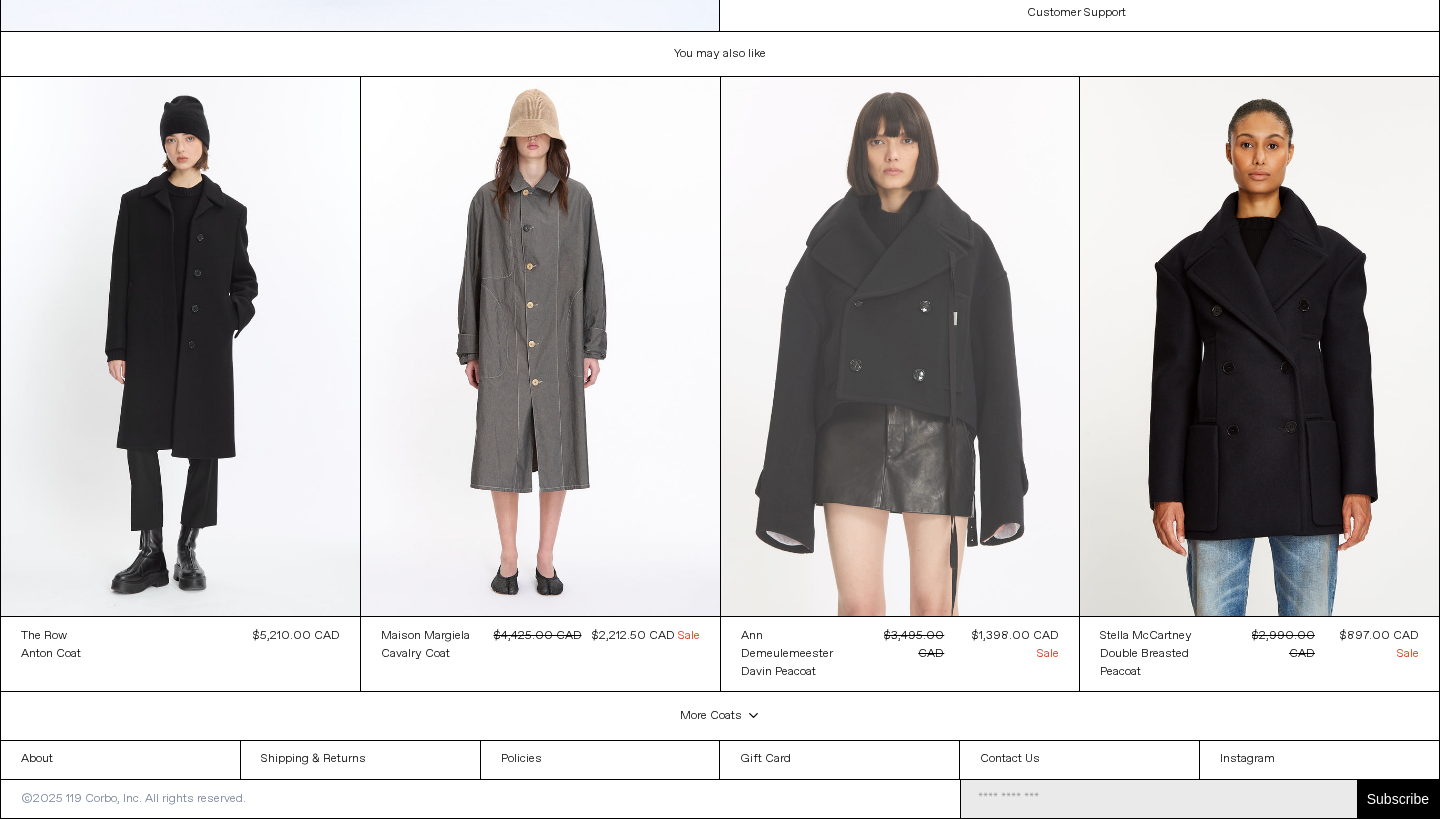 click at bounding box center (900, 346) 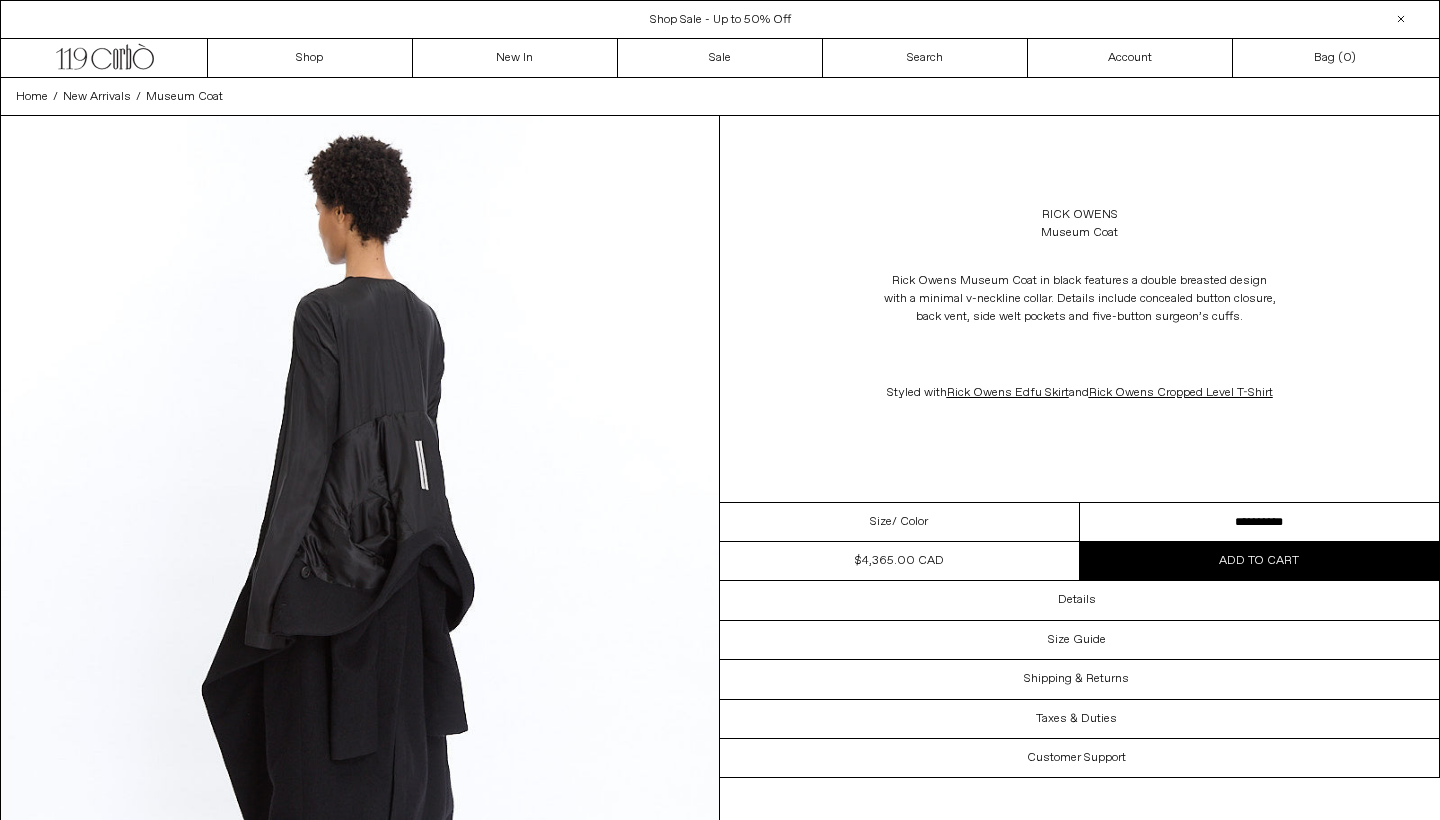 scroll, scrollTop: 0, scrollLeft: 0, axis: both 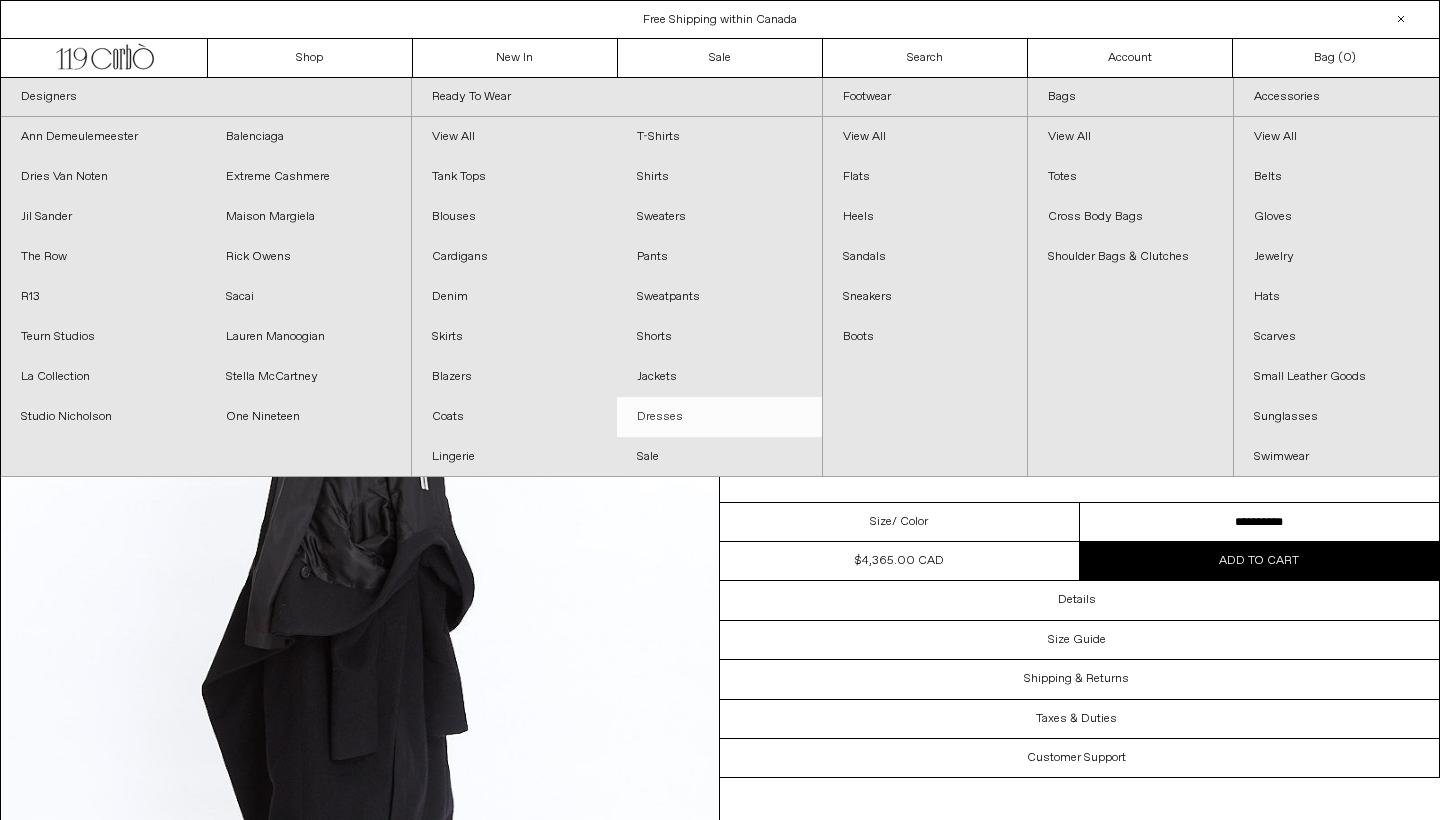 click on "Dresses" at bounding box center [719, 417] 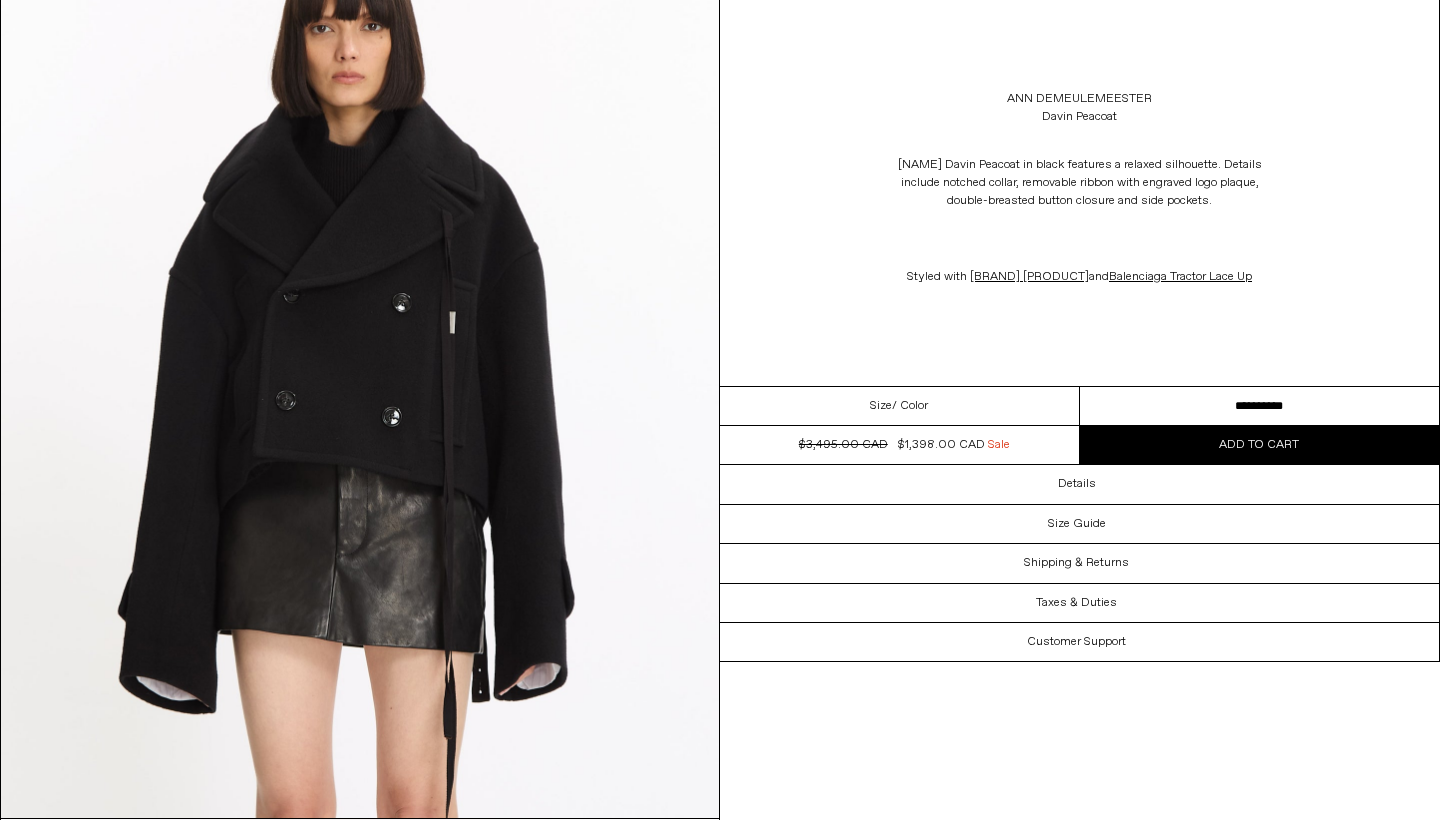 scroll, scrollTop: 0, scrollLeft: 0, axis: both 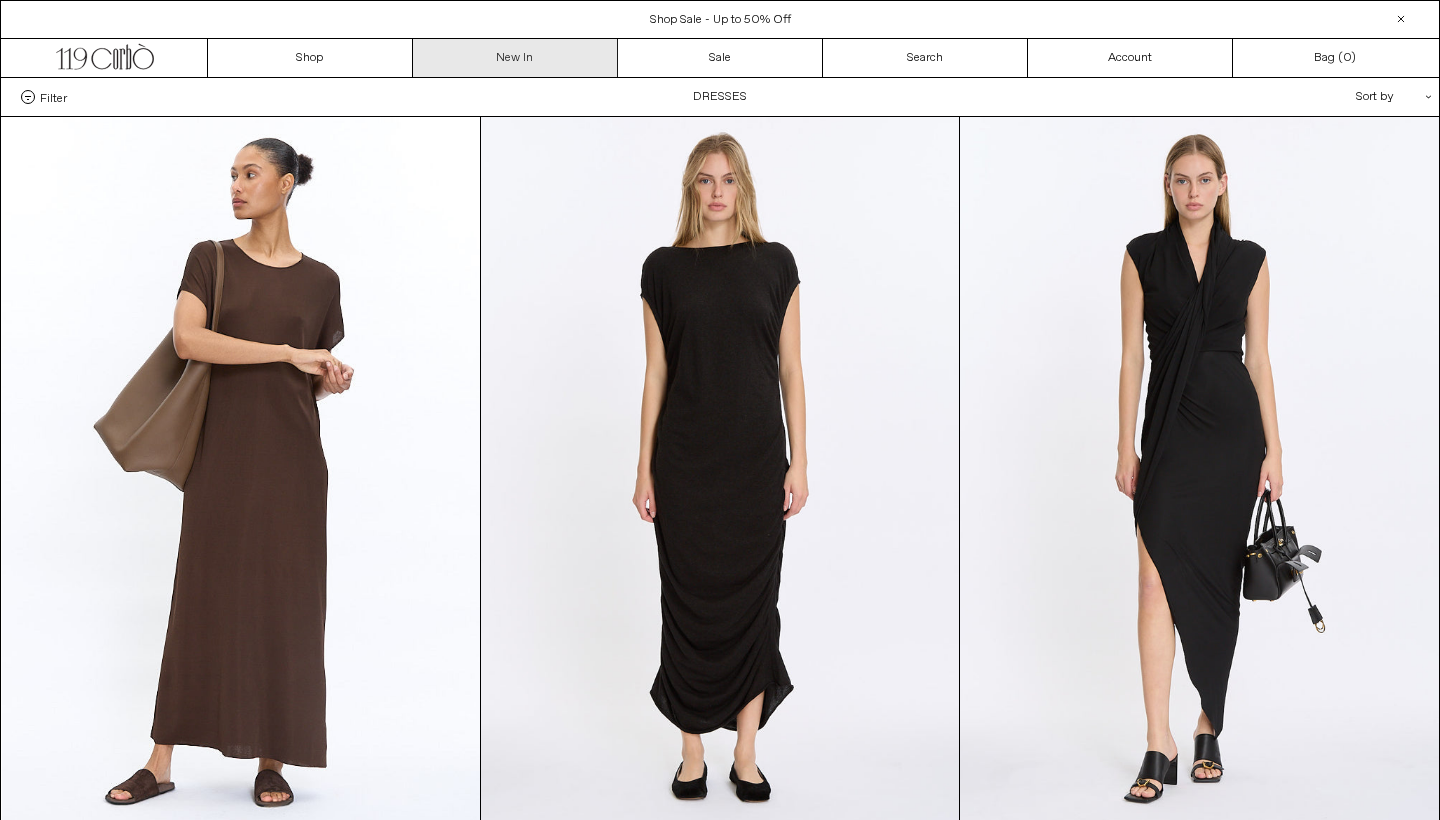 click on "New In" at bounding box center [515, 58] 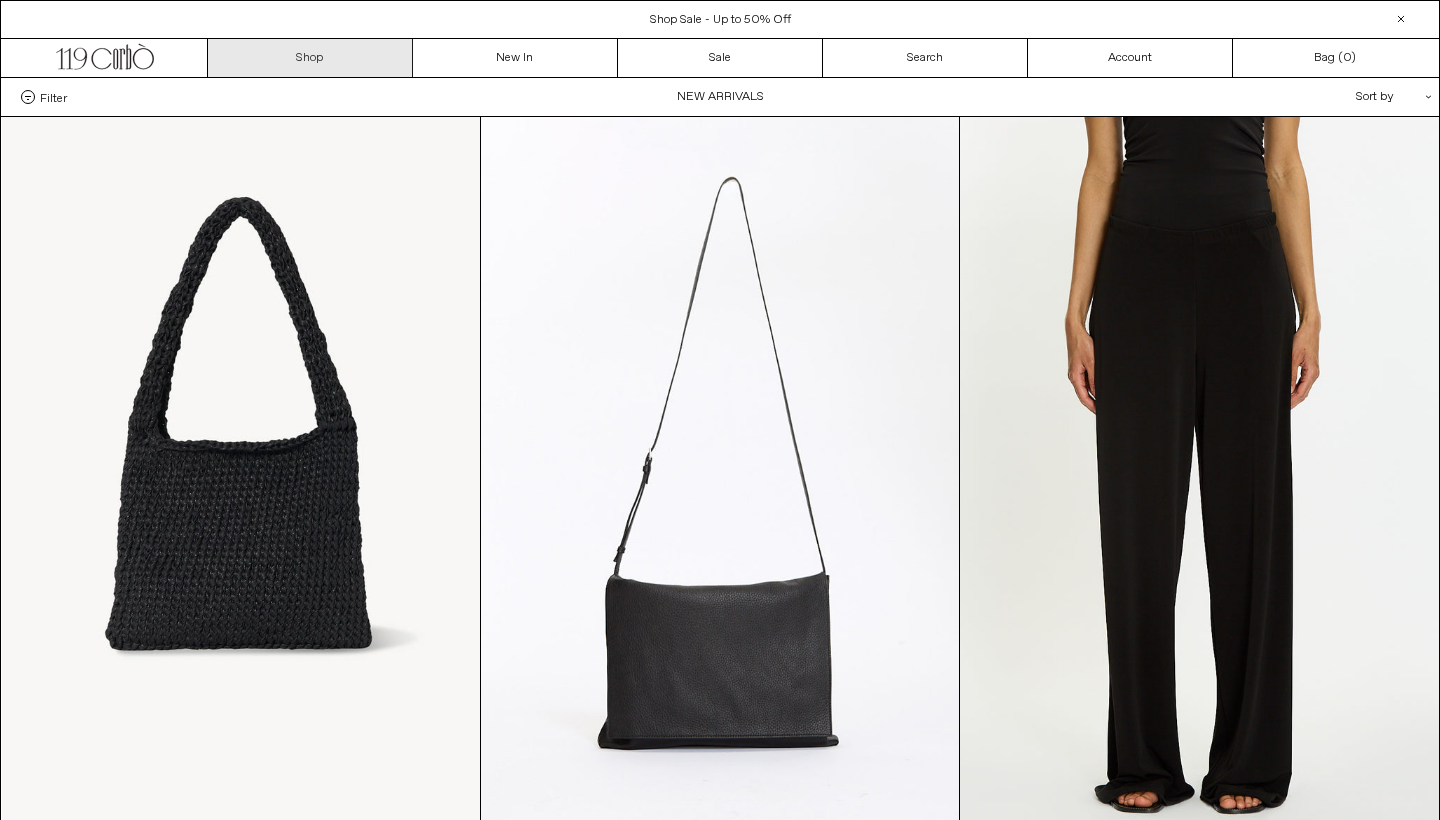 scroll, scrollTop: 0, scrollLeft: 0, axis: both 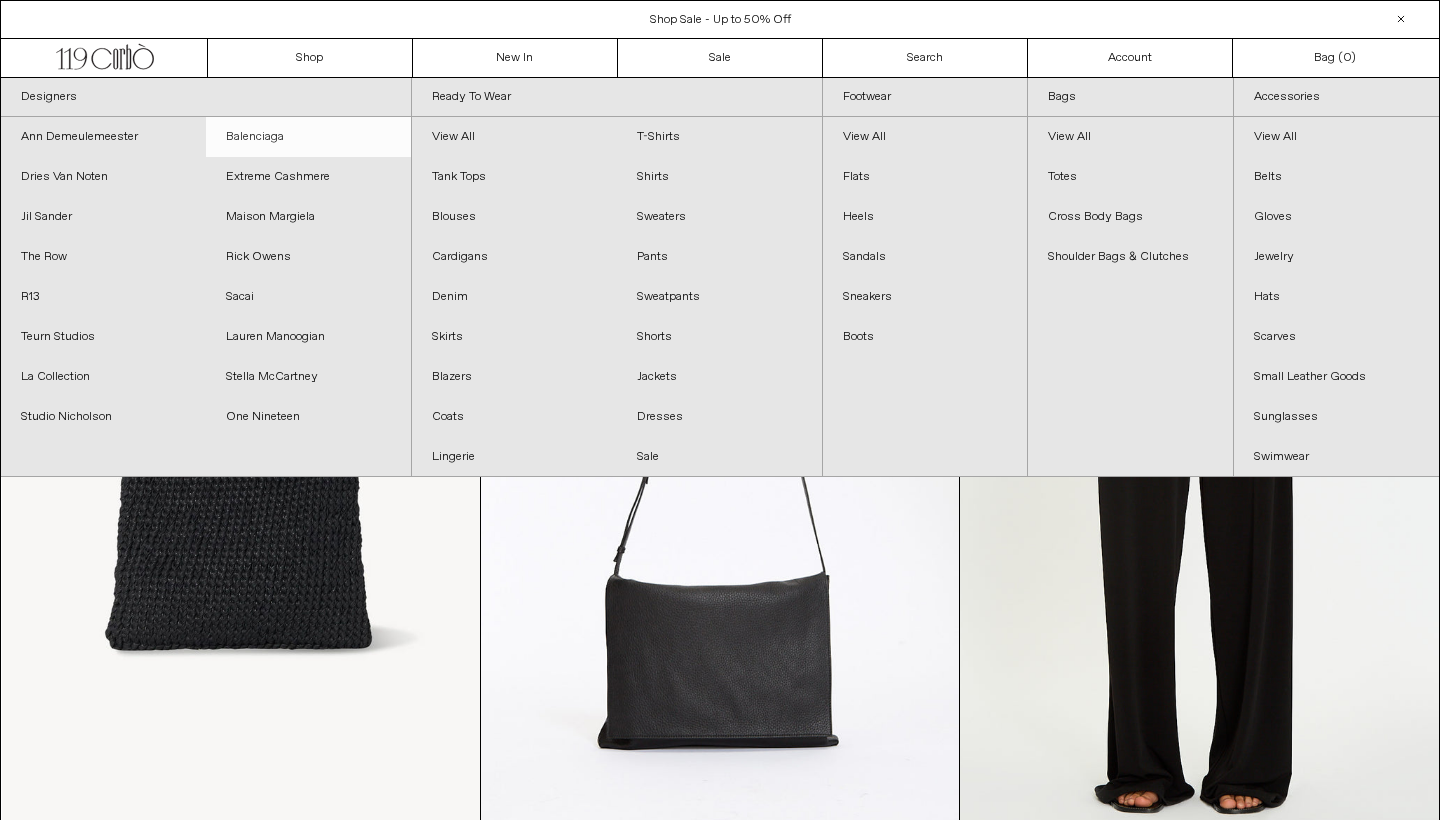 click on "Balenciaga" at bounding box center (308, 137) 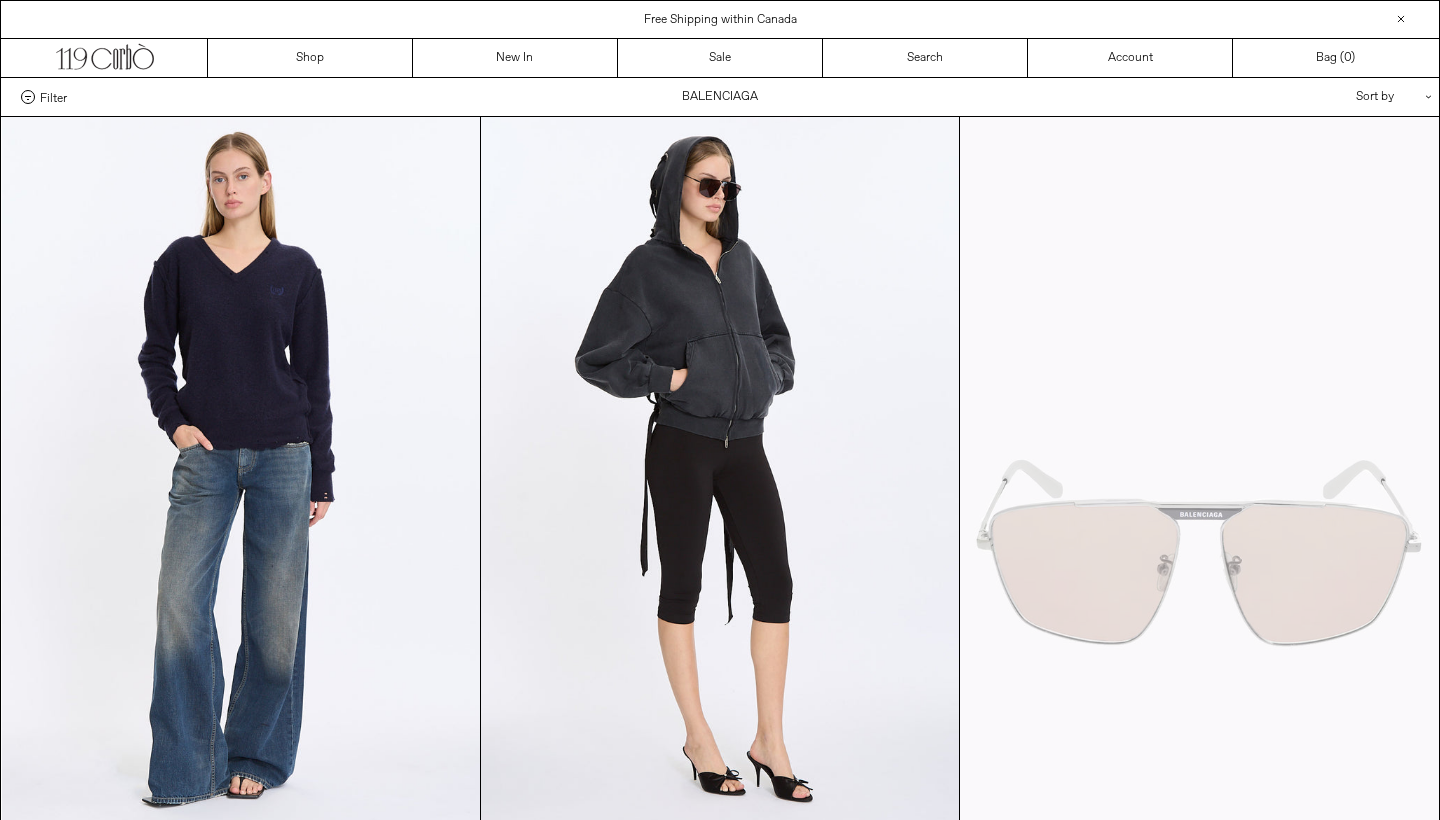 scroll, scrollTop: 0, scrollLeft: 0, axis: both 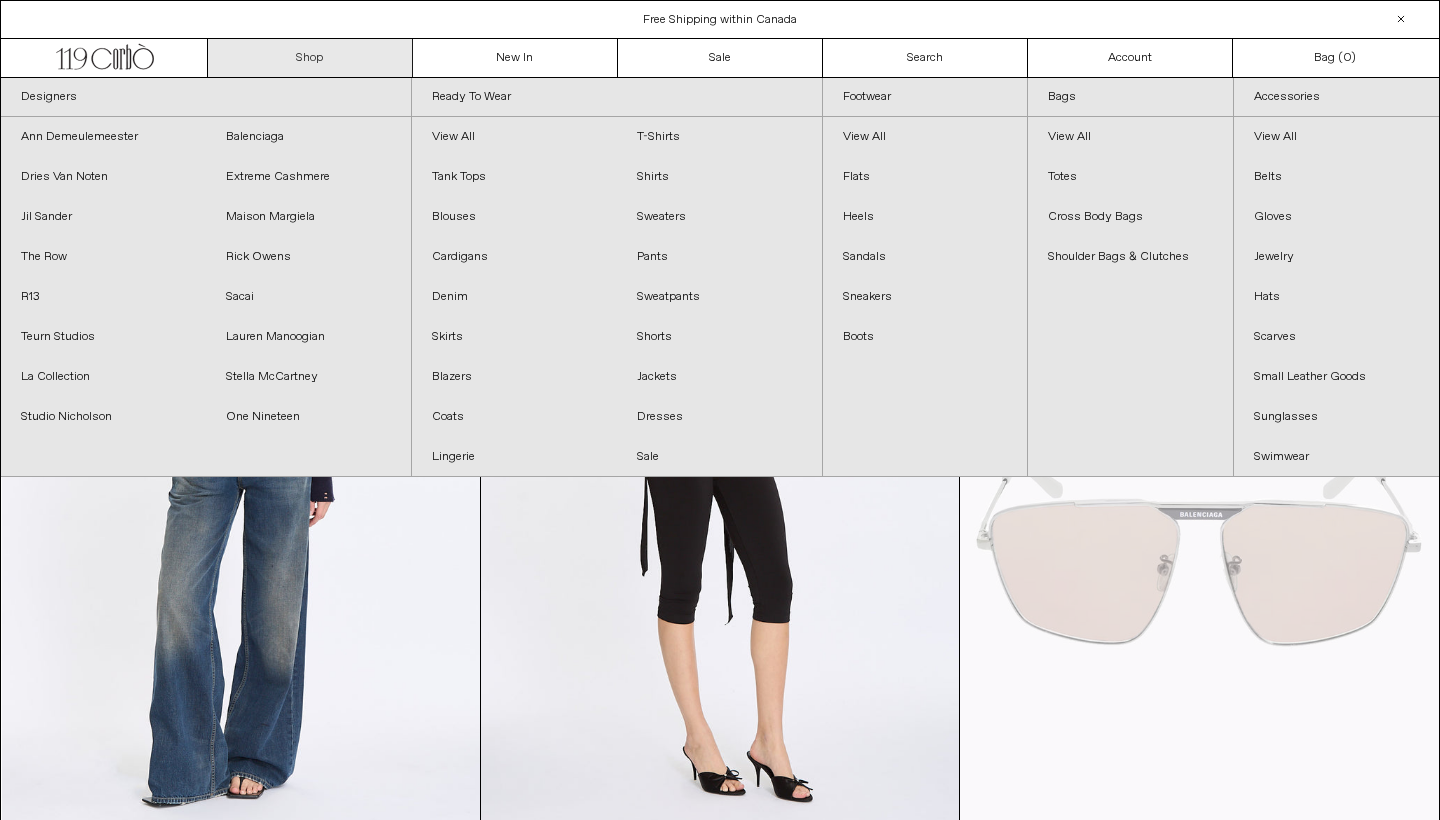 click on "Shop" at bounding box center [310, 58] 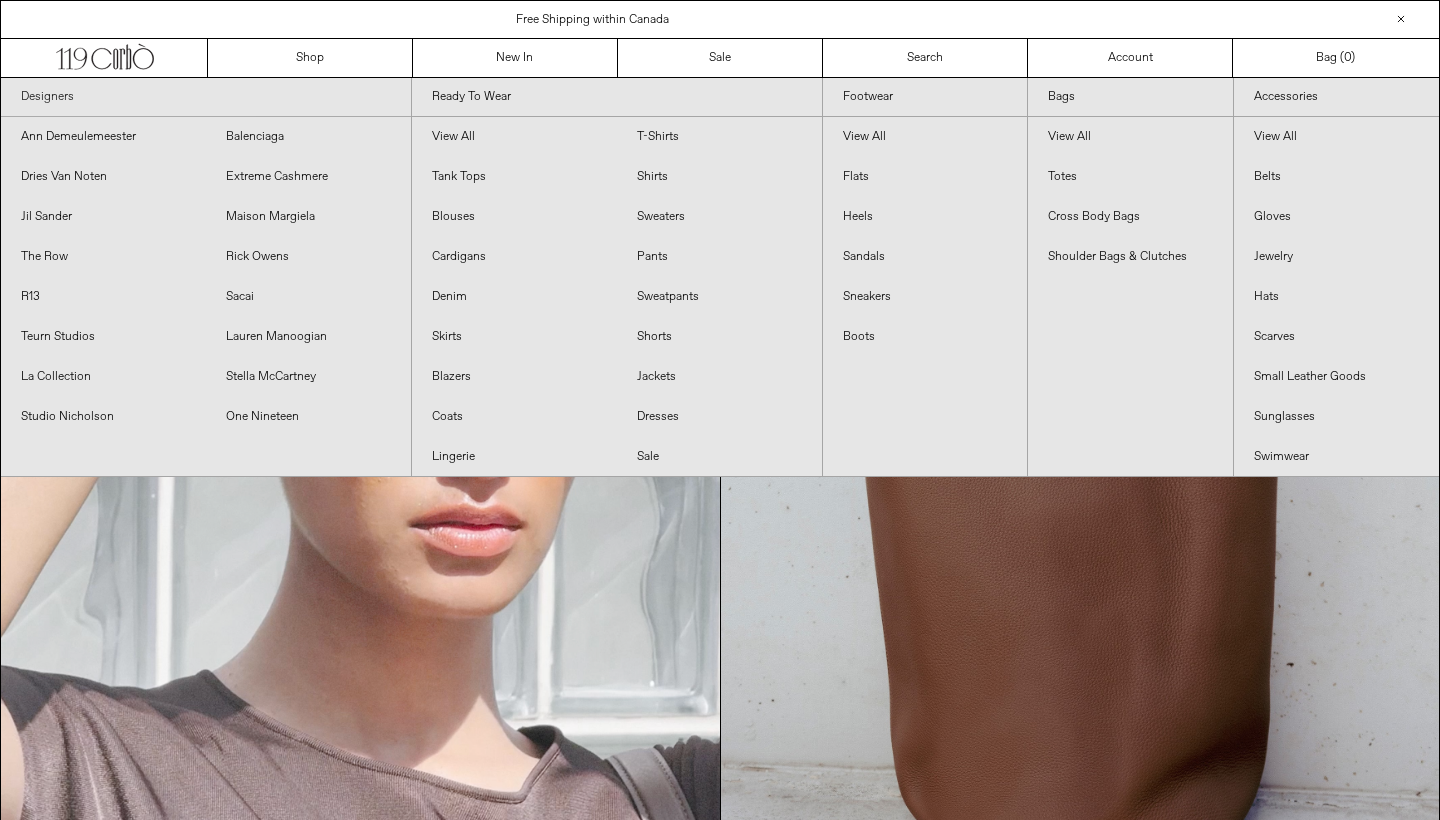 scroll, scrollTop: 0, scrollLeft: 0, axis: both 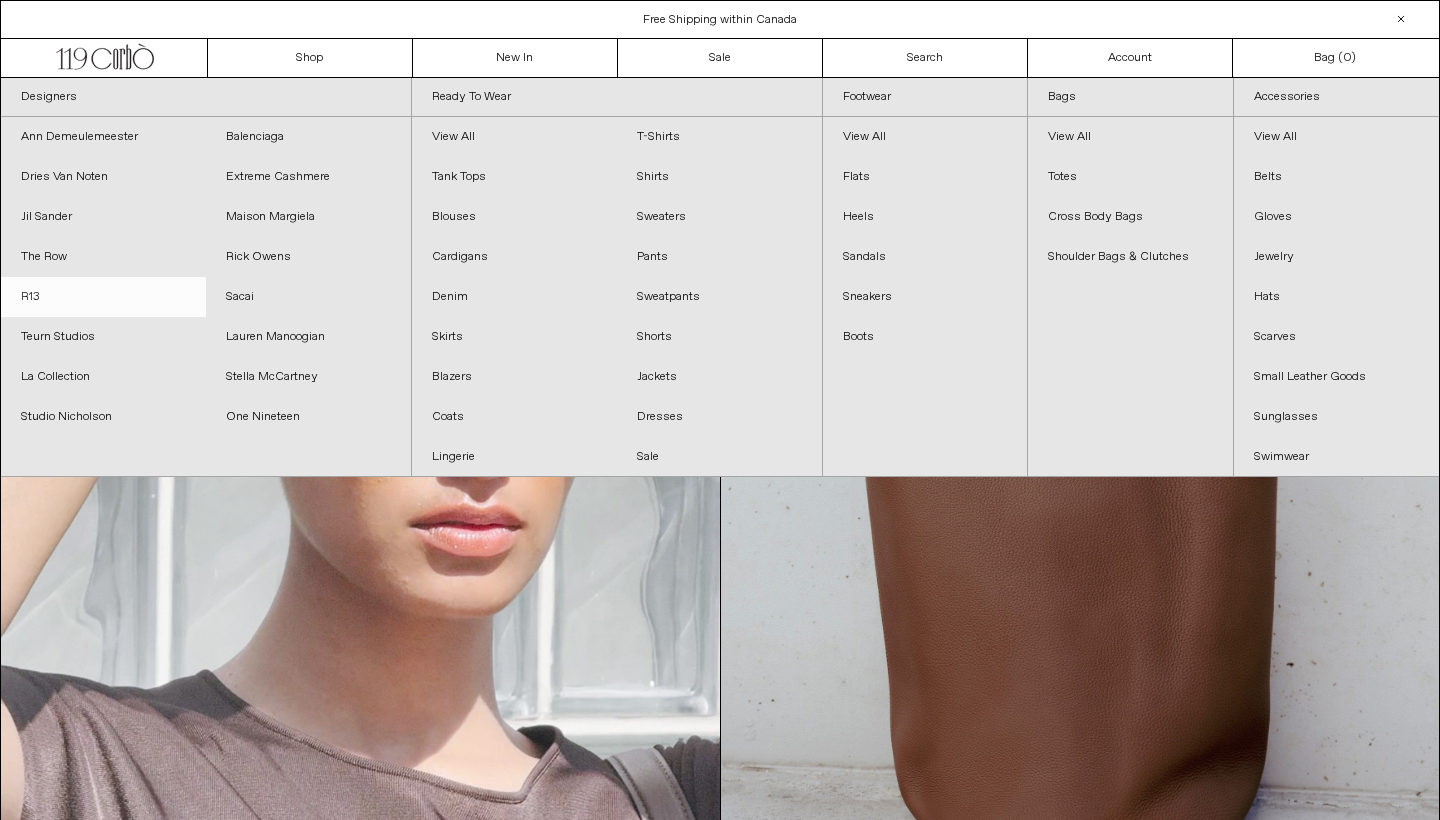 click on "R13" at bounding box center (103, 297) 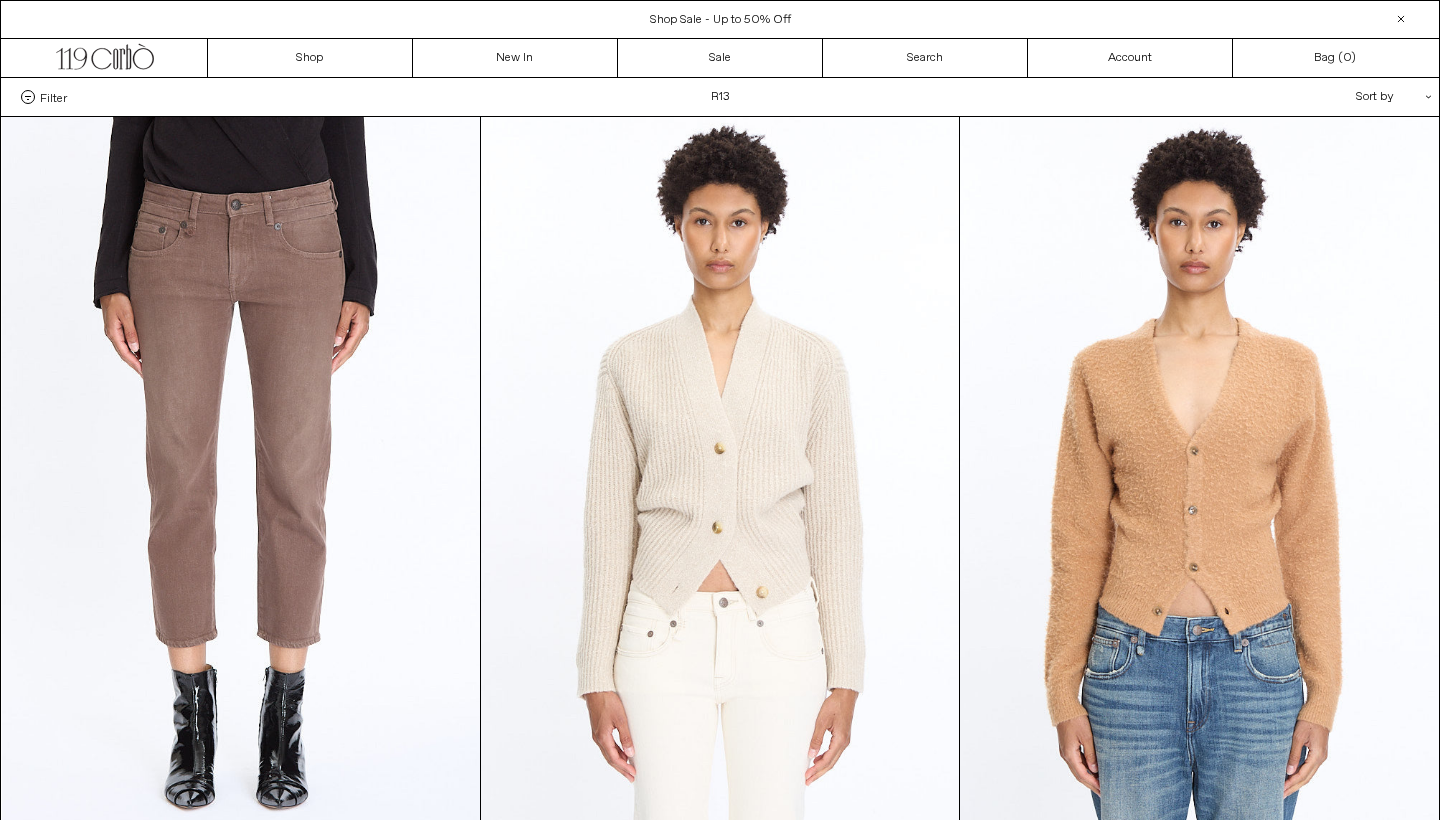 scroll, scrollTop: 0, scrollLeft: 0, axis: both 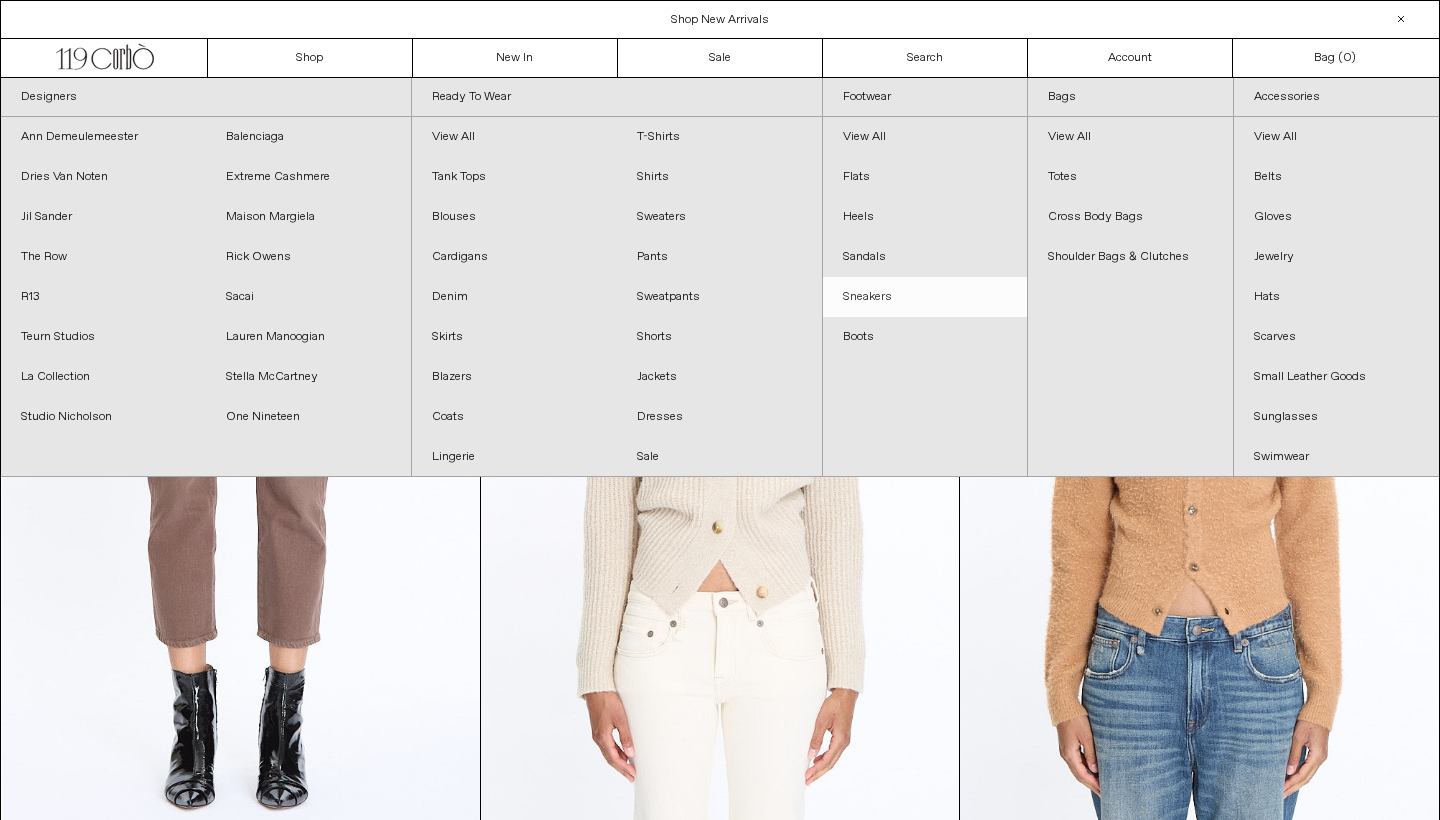 click on "Sneakers" at bounding box center [925, 297] 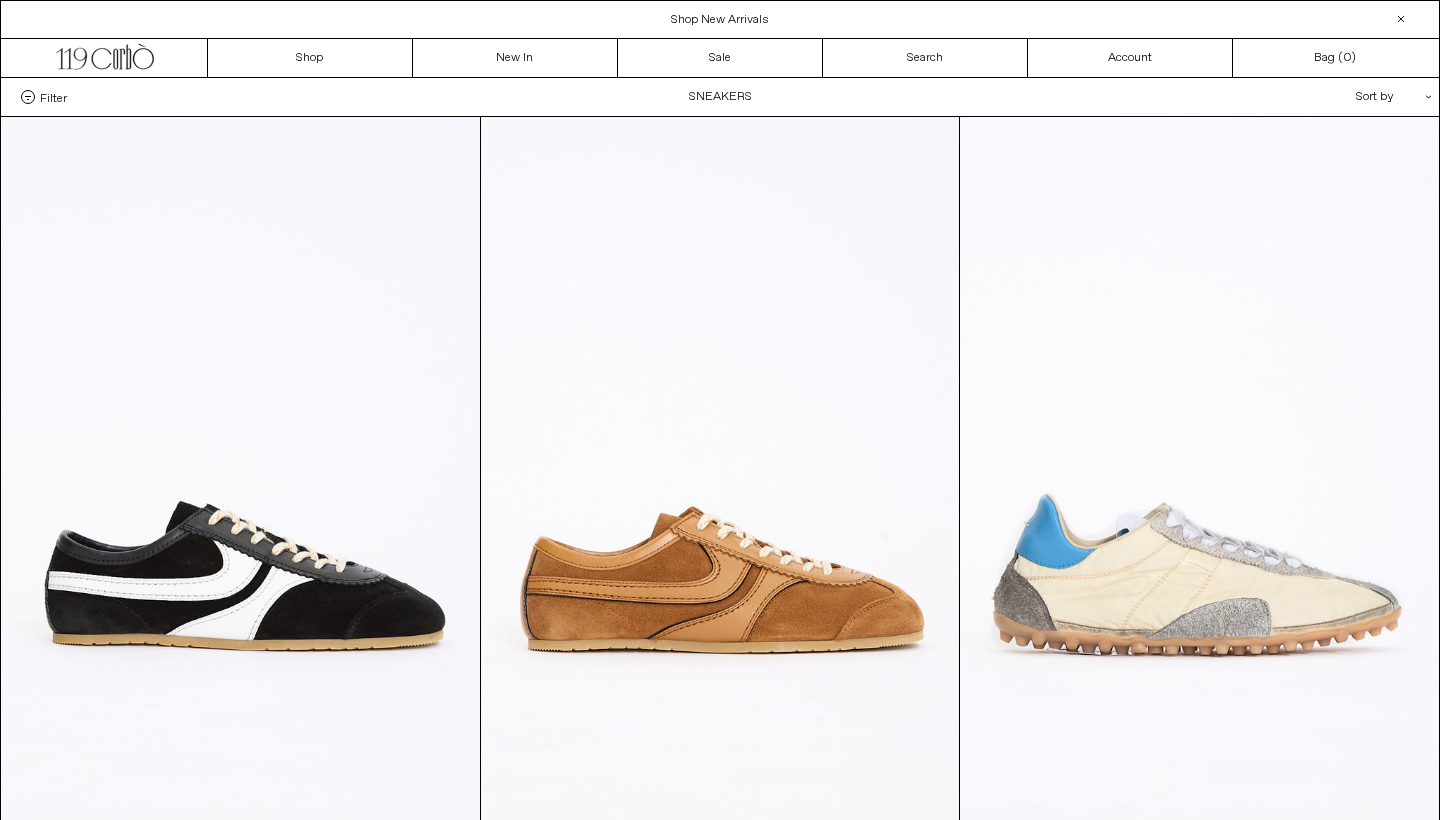 scroll, scrollTop: 0, scrollLeft: 0, axis: both 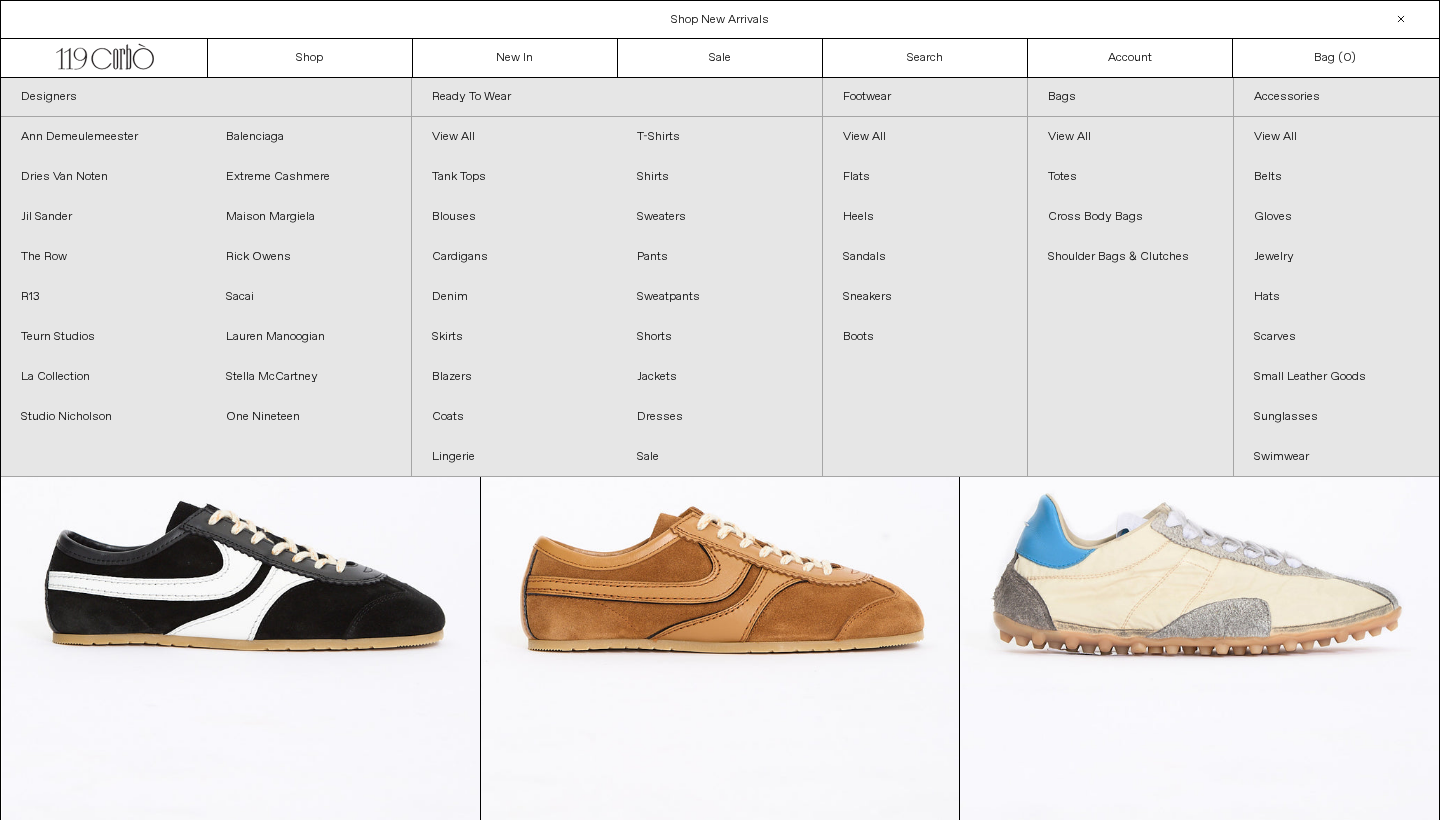 click on "Free Shipping within Canada
Shop  Sale - Up to 50% Off
Shop New Arrivals" at bounding box center [720, 19] 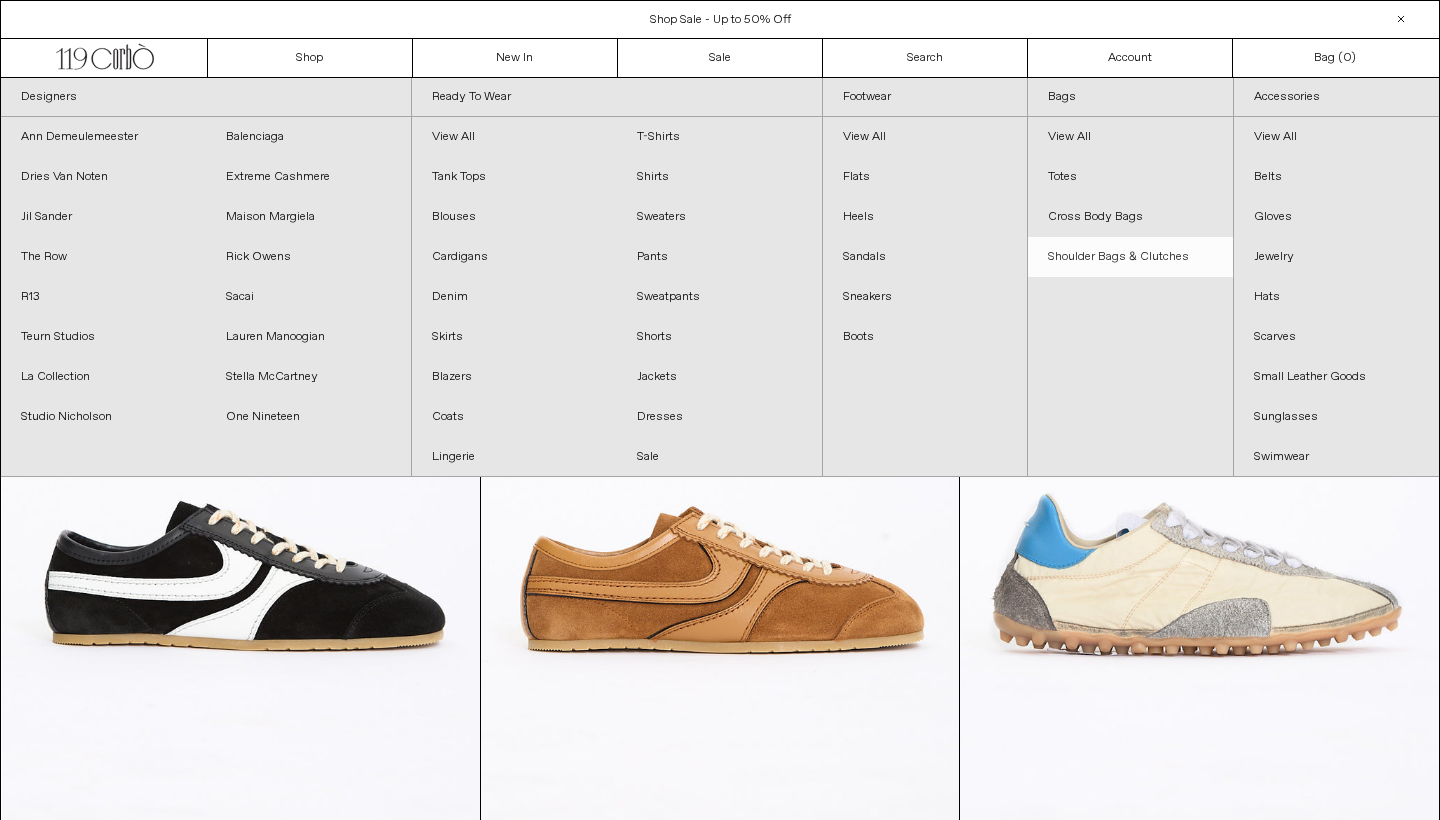 click on "Shoulder Bags & Clutches" at bounding box center (1130, 257) 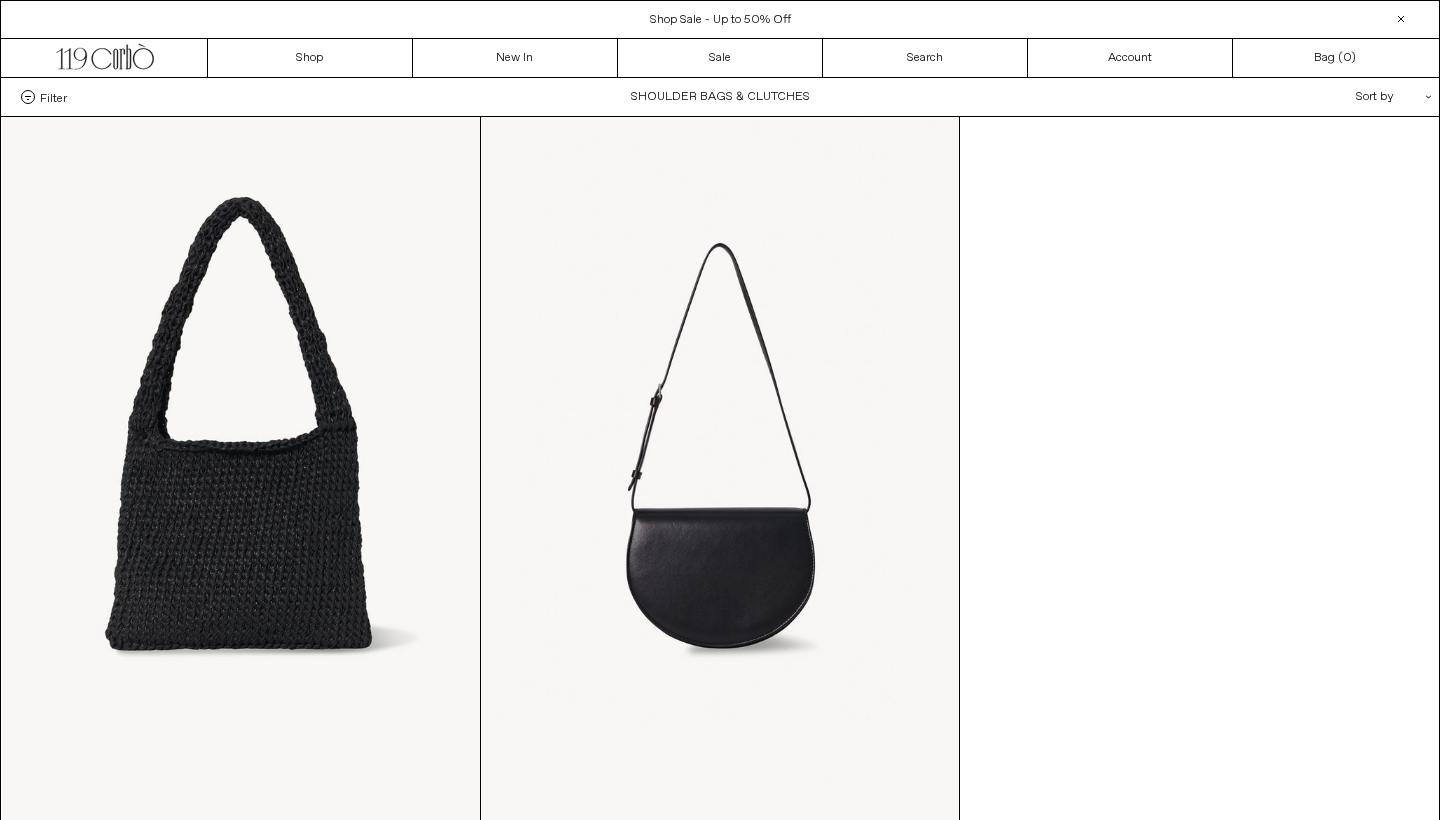scroll, scrollTop: 0, scrollLeft: 0, axis: both 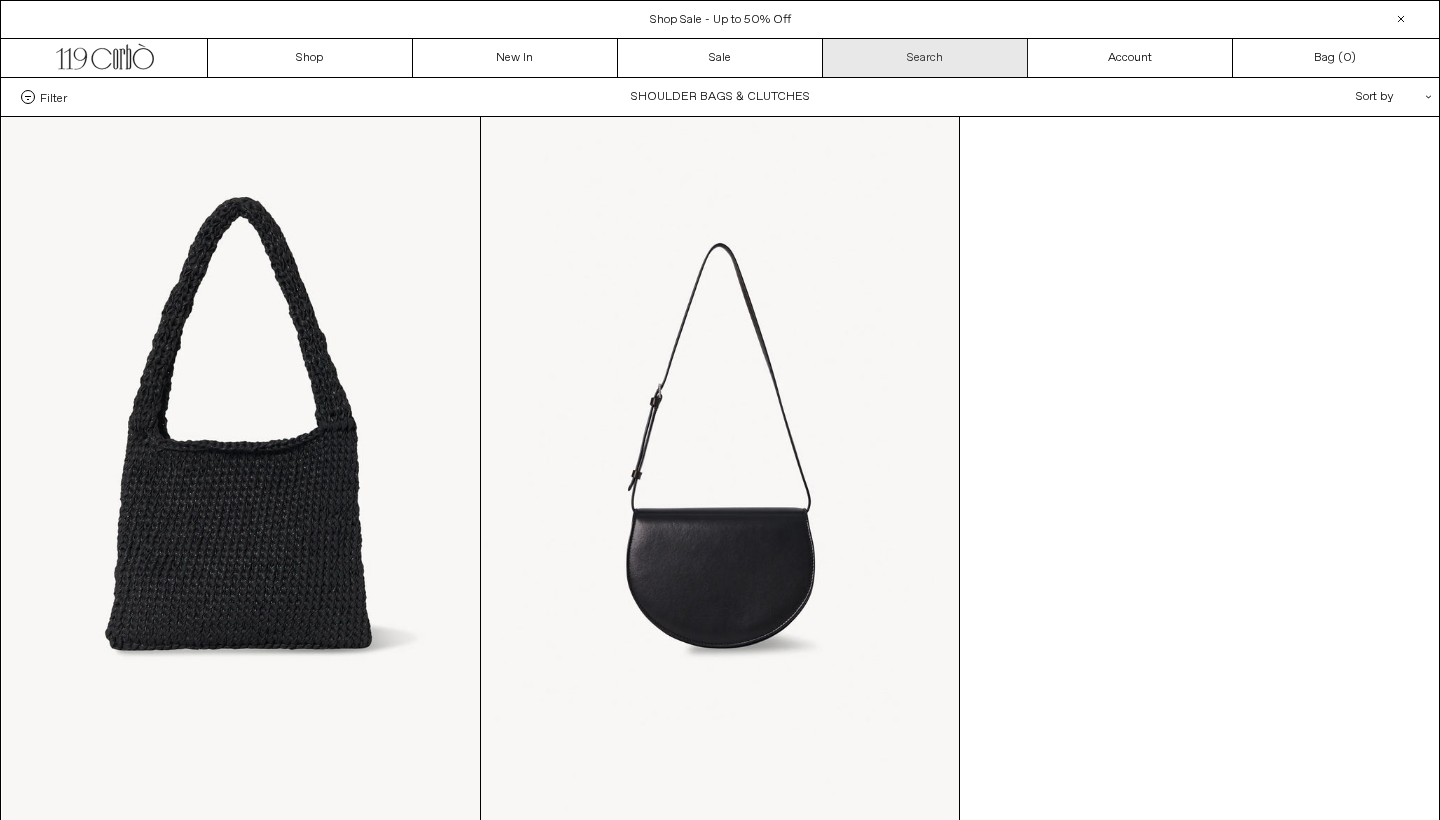 click on "Search" at bounding box center (925, 58) 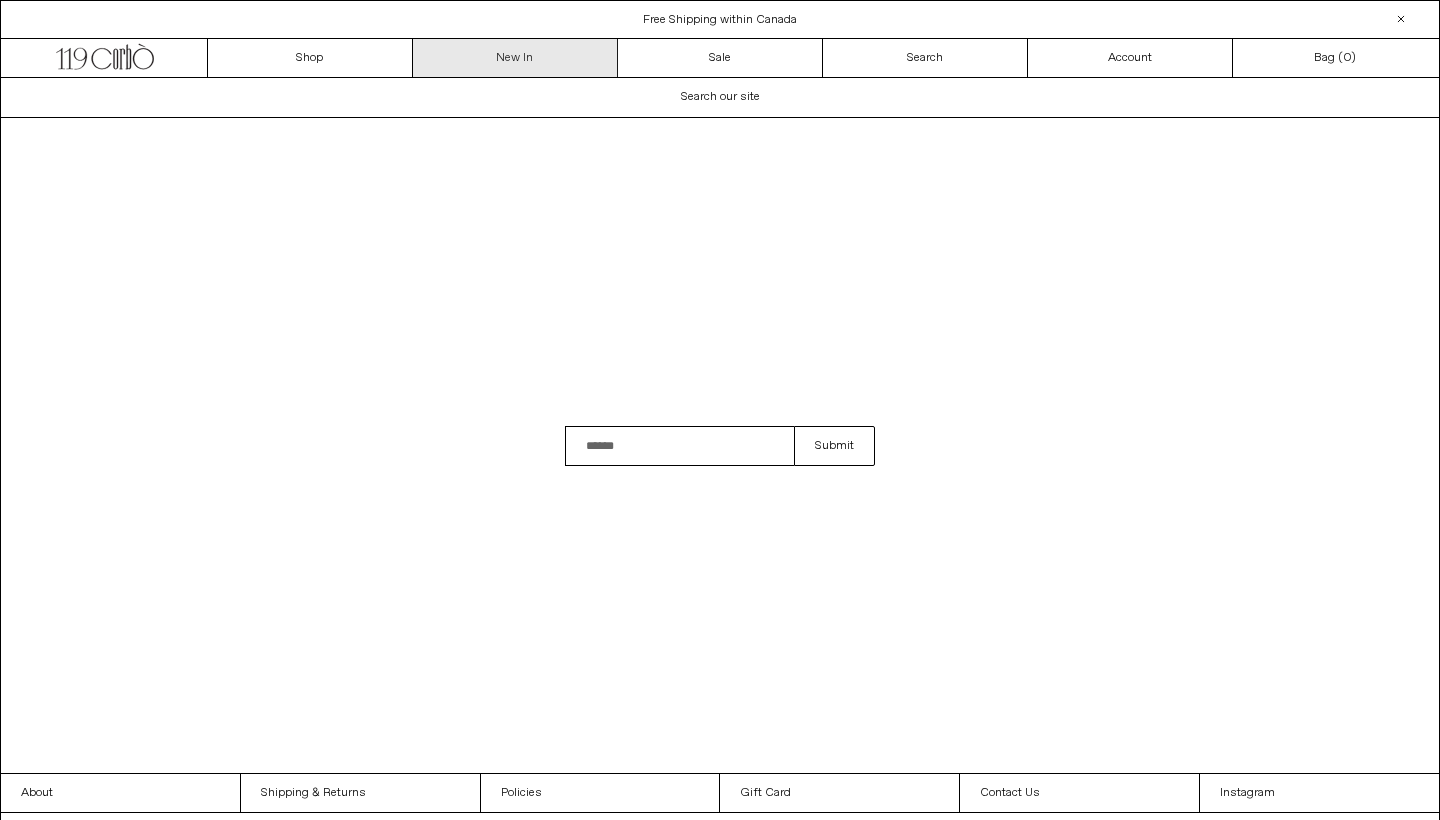 scroll, scrollTop: 0, scrollLeft: 0, axis: both 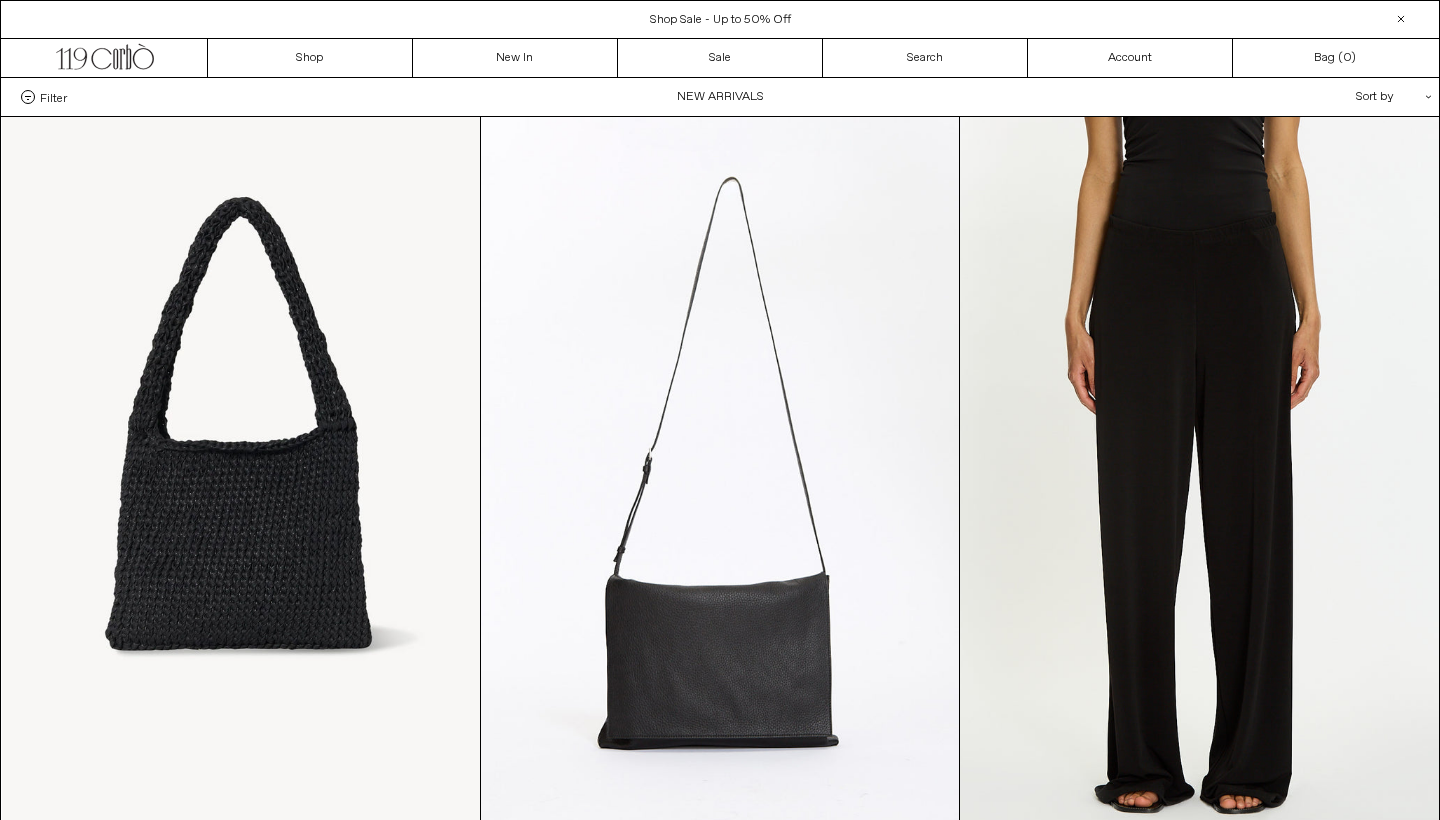 click on "x
by Timesact" at bounding box center (720, 3219) 